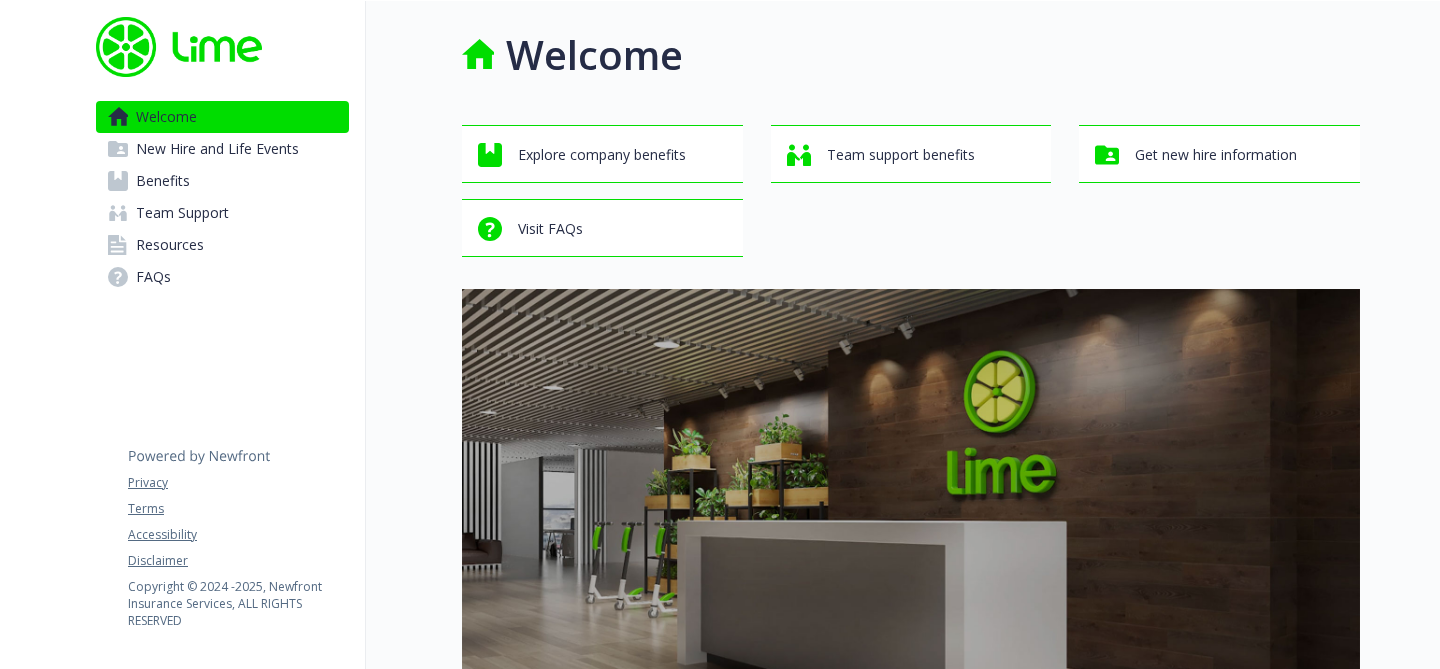 scroll, scrollTop: 0, scrollLeft: 0, axis: both 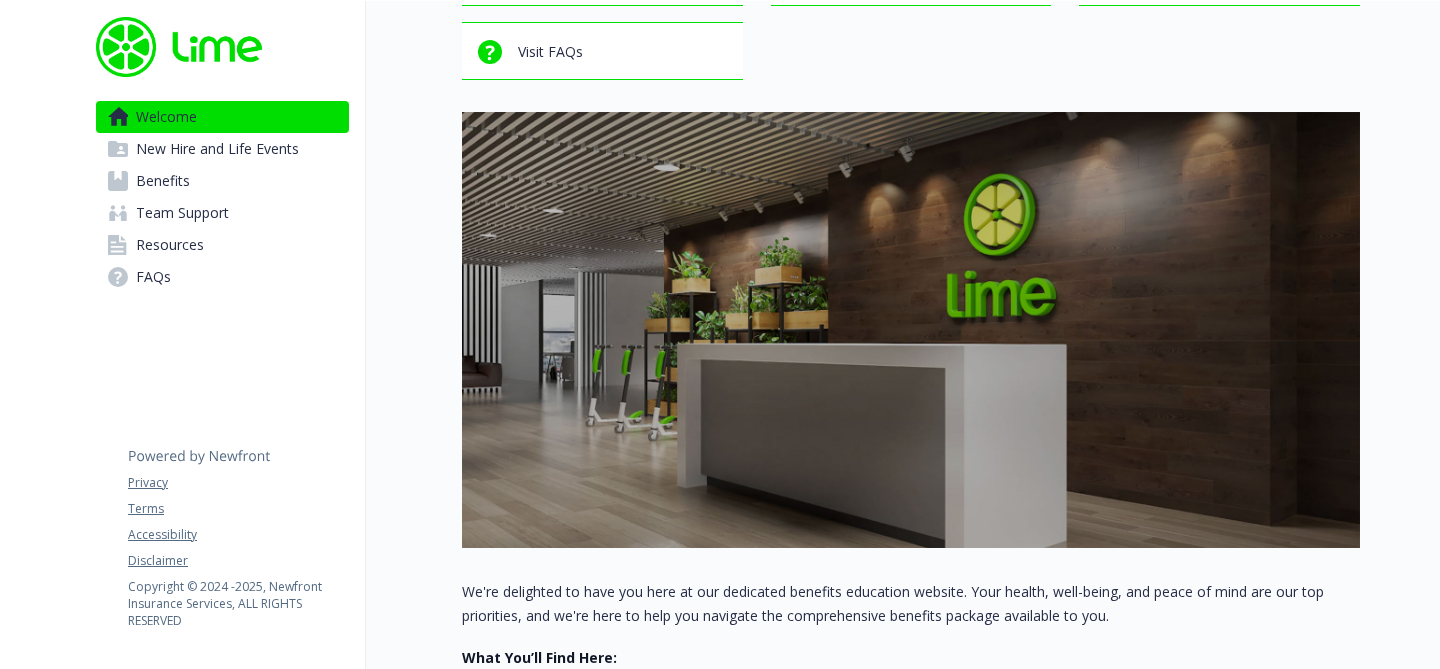 click on "New Hire and Life Events" at bounding box center [217, 149] 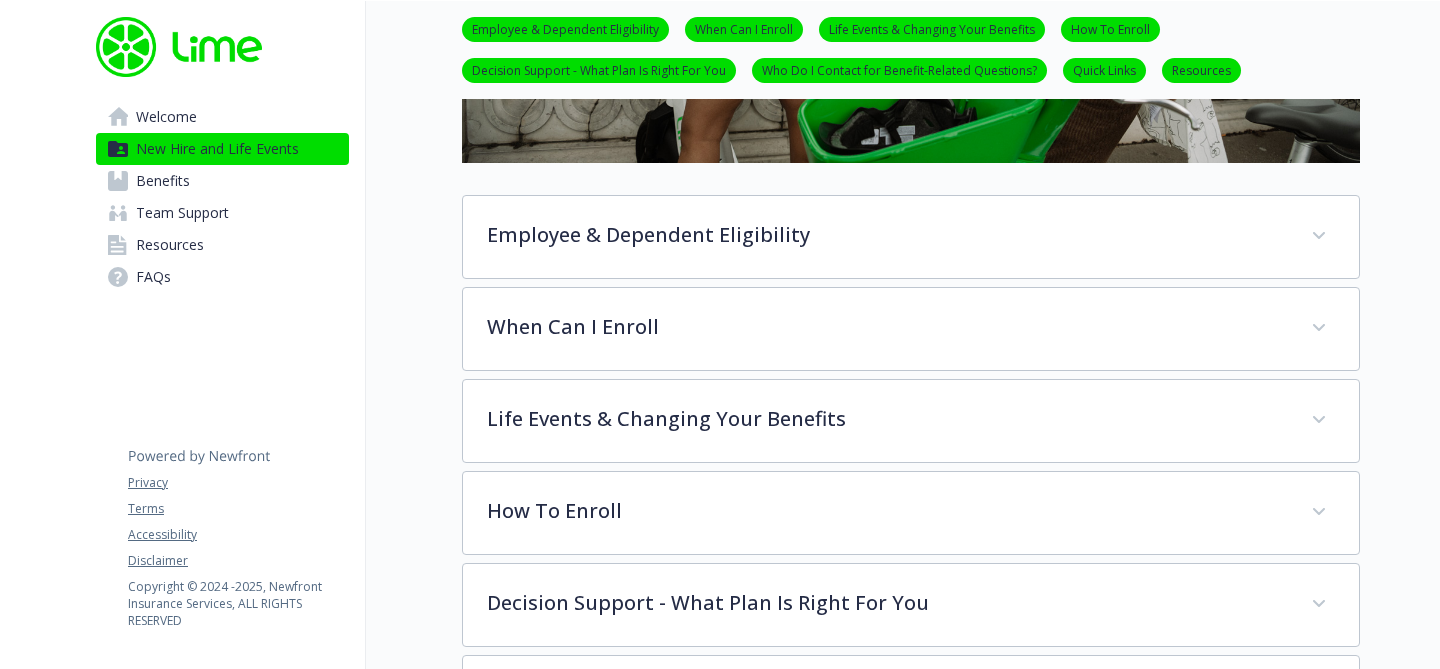 scroll, scrollTop: 651, scrollLeft: 0, axis: vertical 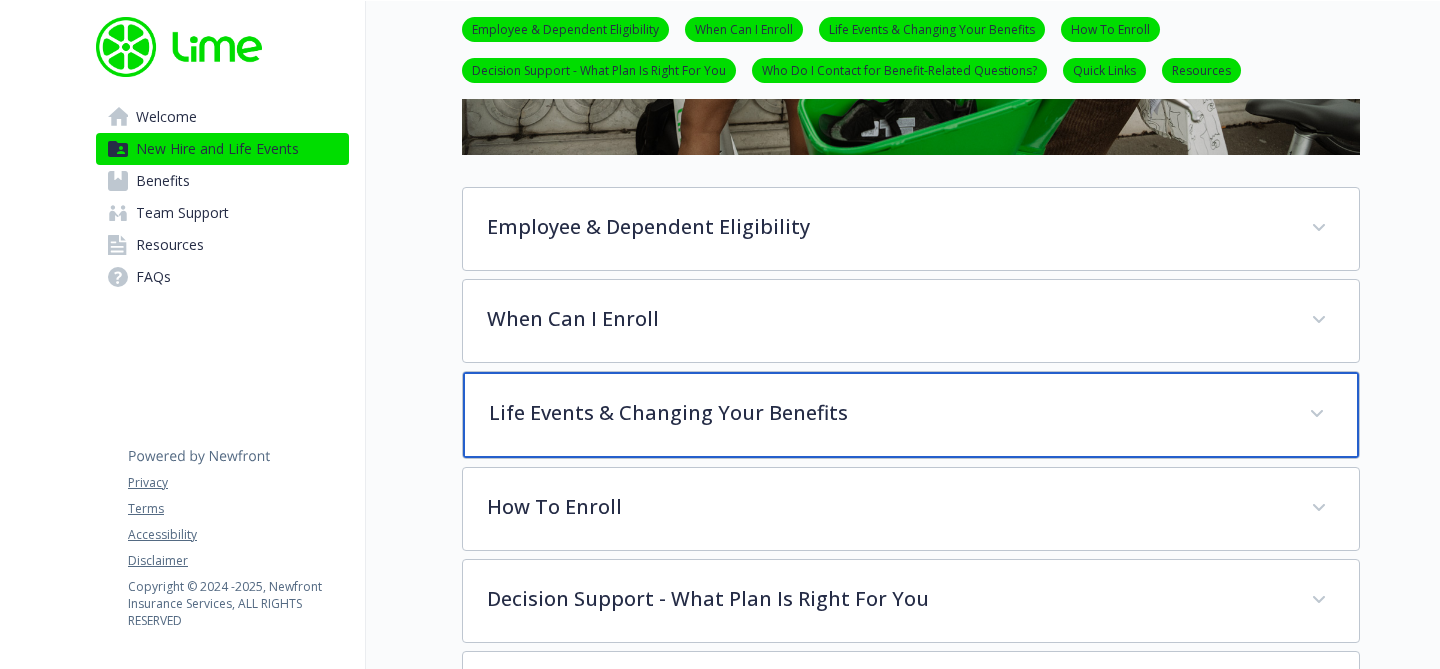 click on "Life Events & Changing Your Benefits" at bounding box center (887, 413) 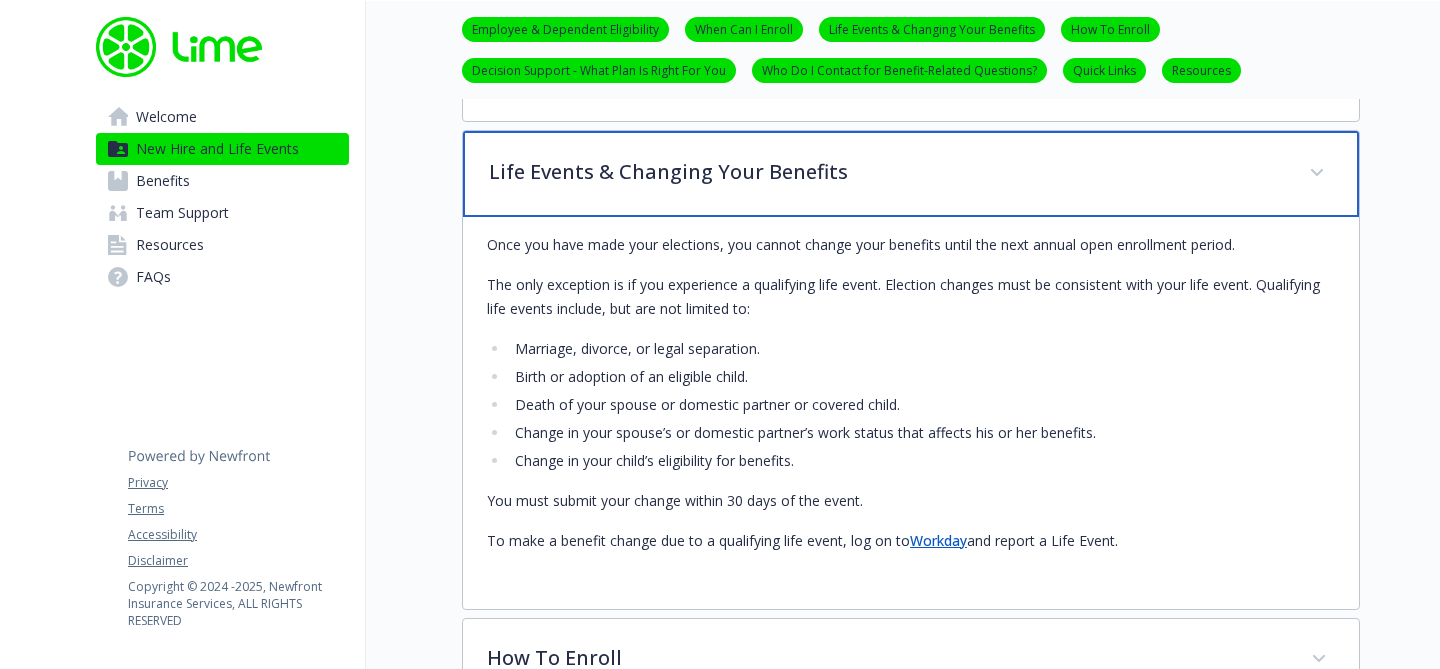 scroll, scrollTop: 914, scrollLeft: 0, axis: vertical 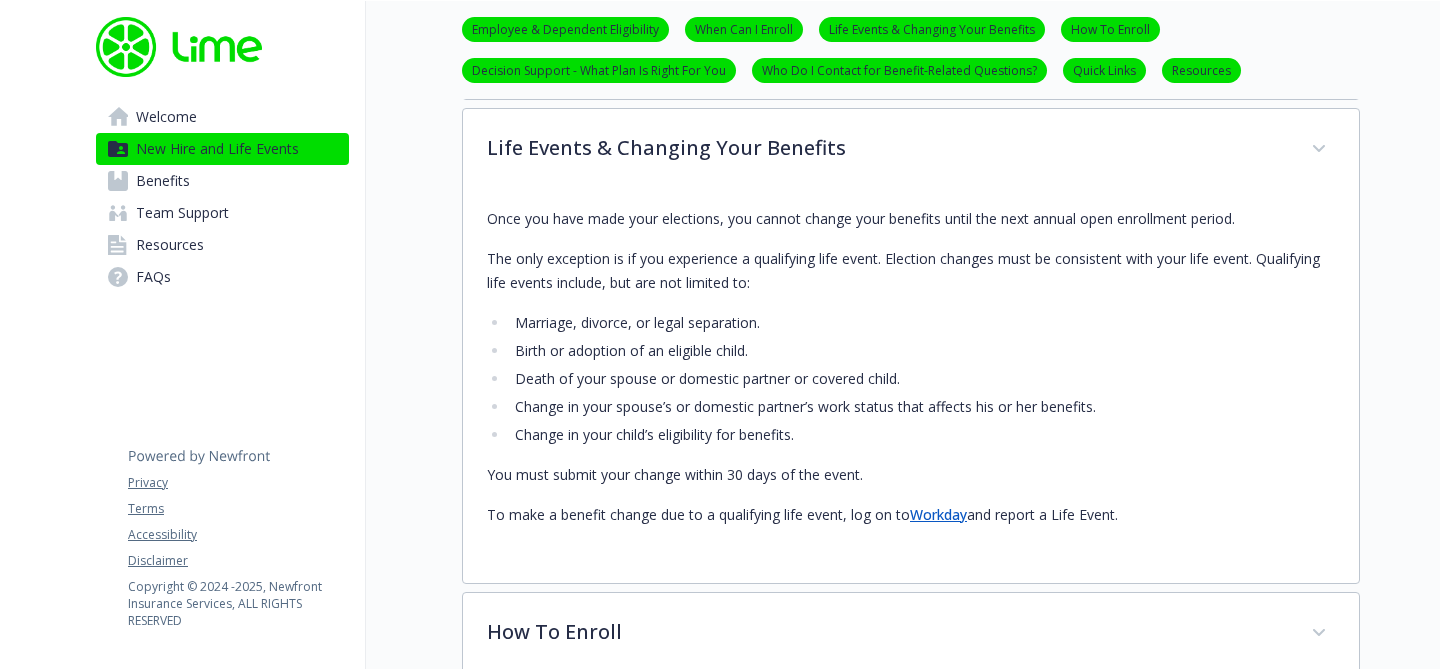 click on "Benefits" at bounding box center [222, 181] 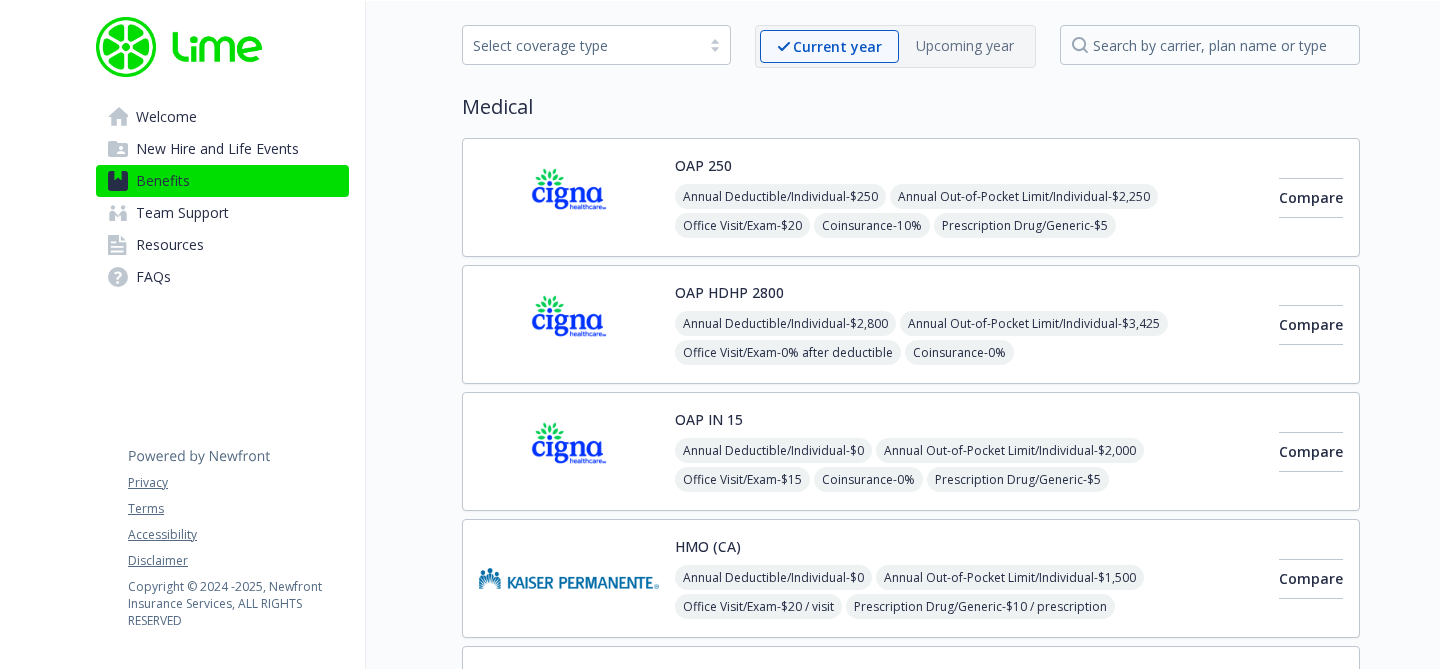 scroll, scrollTop: 52, scrollLeft: 0, axis: vertical 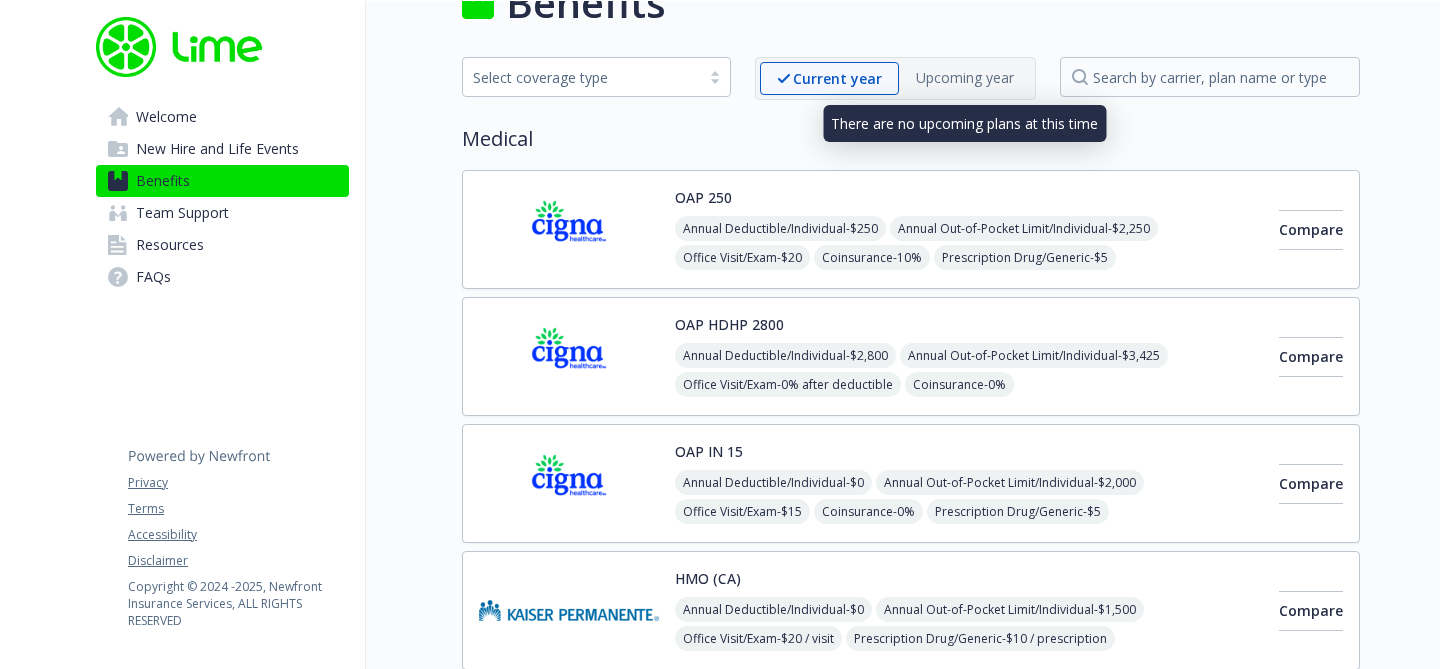 click on "Upcoming year" at bounding box center (965, 77) 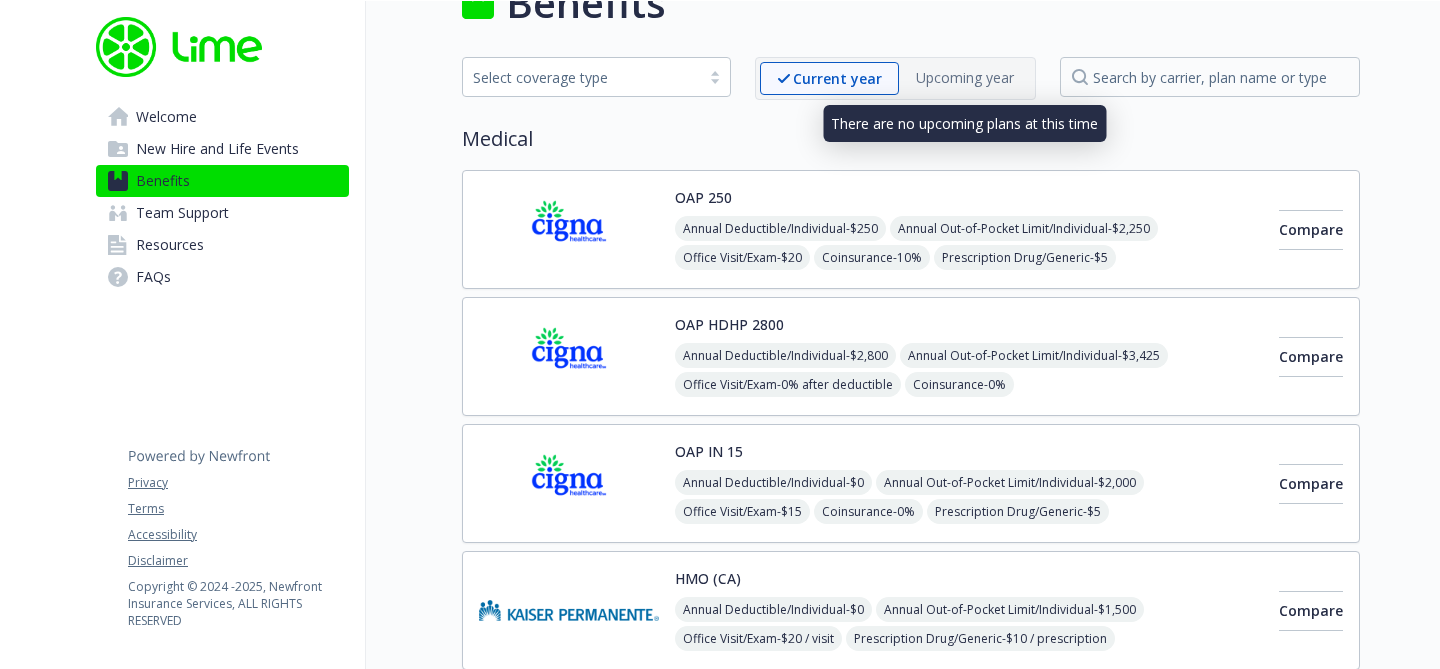 click on "Upcoming year" at bounding box center [965, 77] 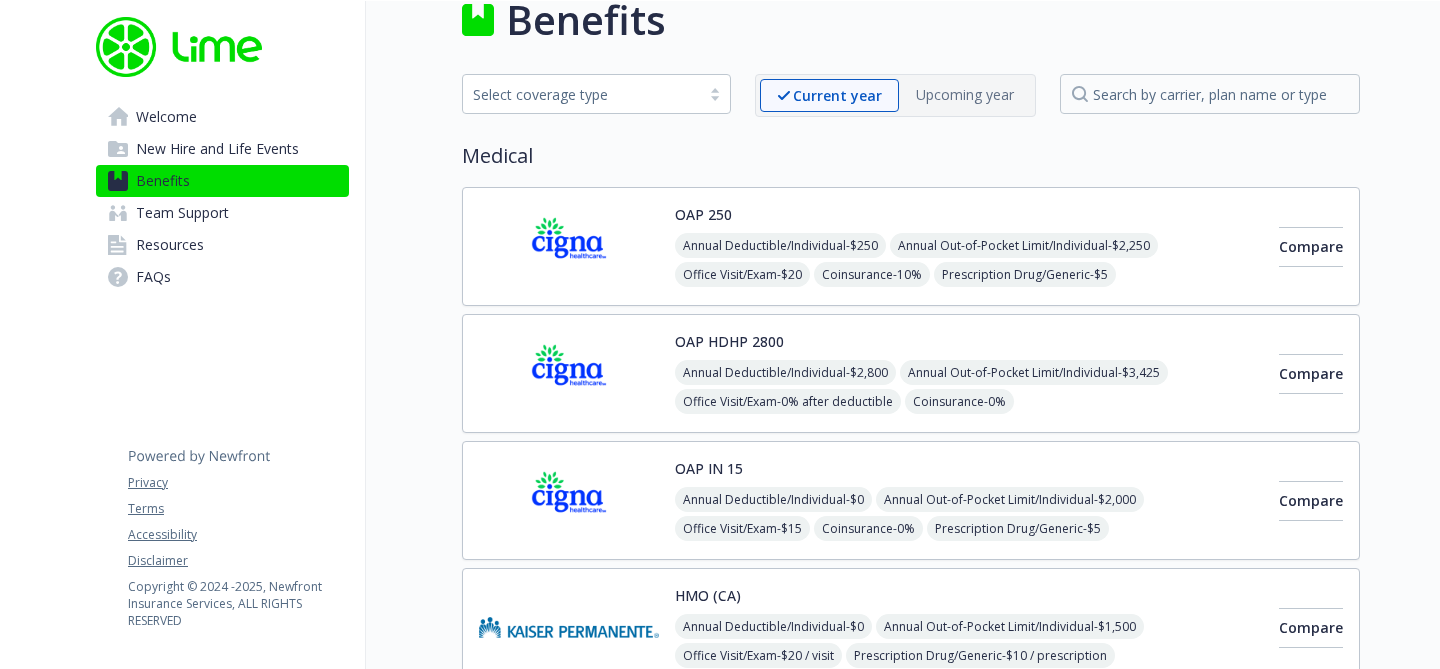 scroll, scrollTop: 38, scrollLeft: 0, axis: vertical 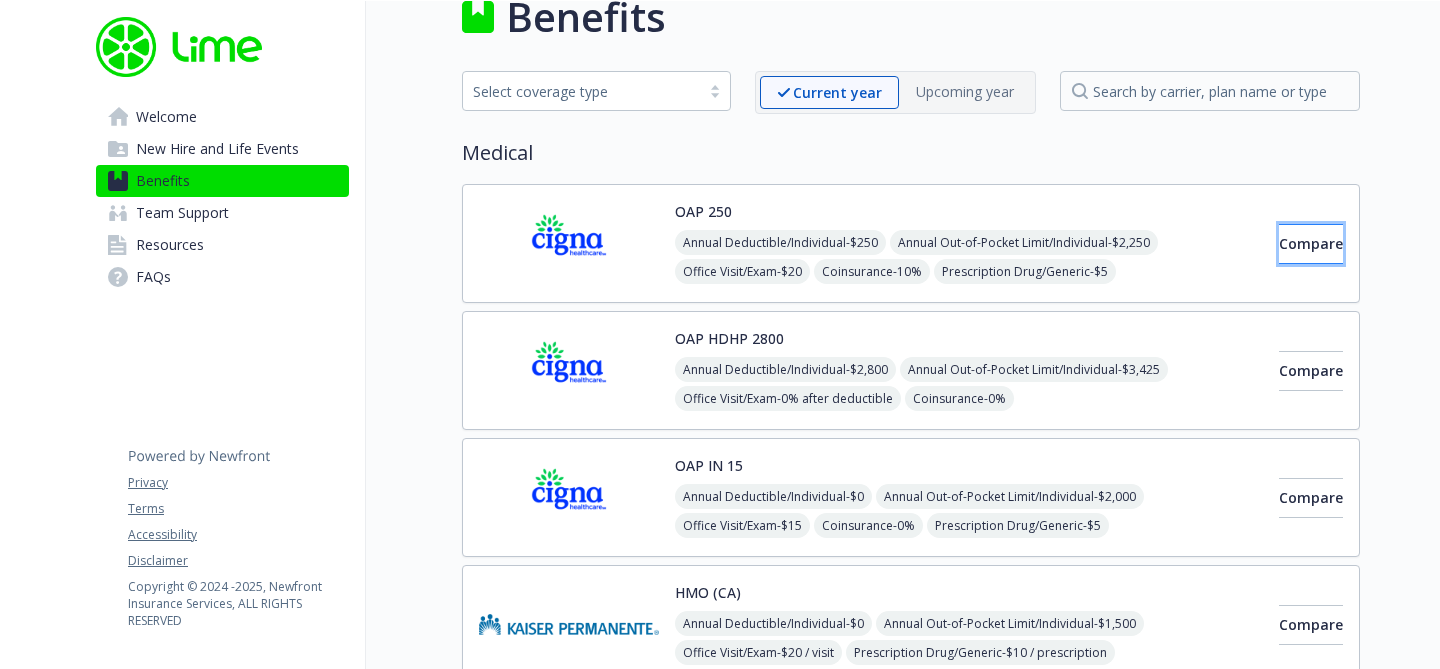 click on "Compare" at bounding box center (1311, 244) 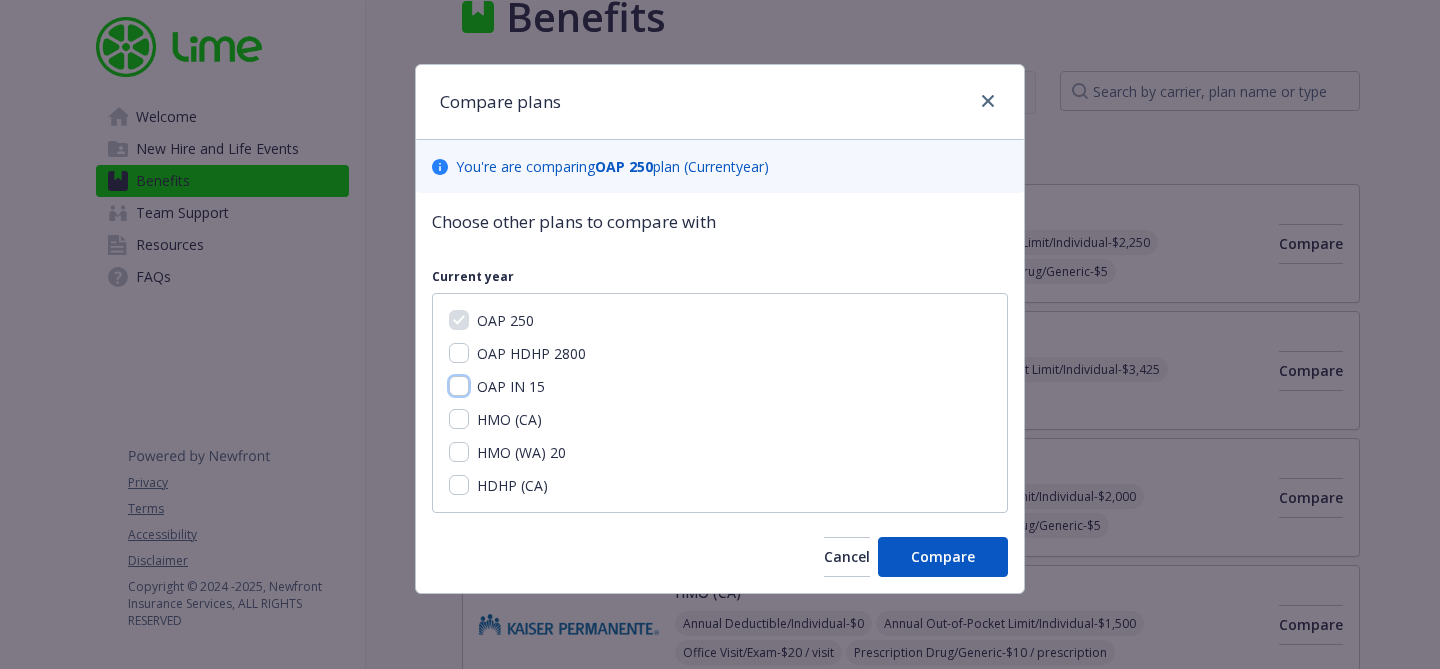 click on "OAP IN 15" at bounding box center (459, 386) 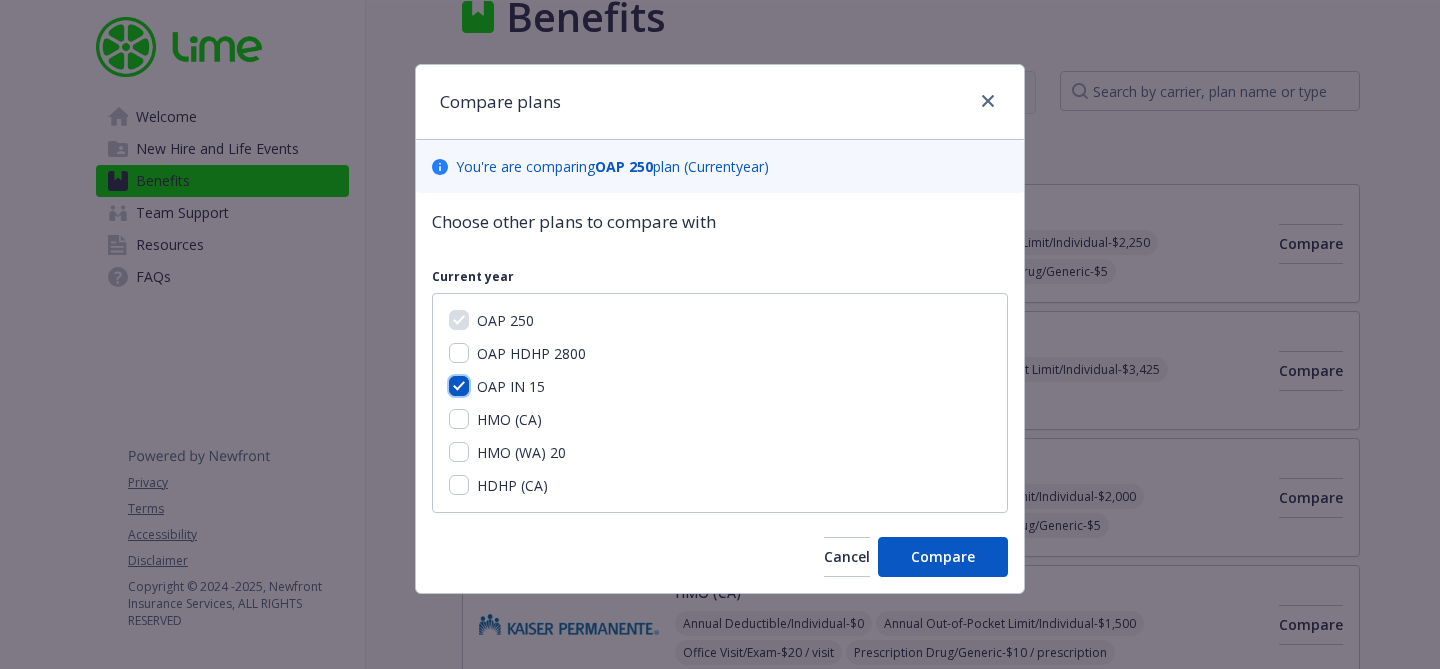 checkbox on "true" 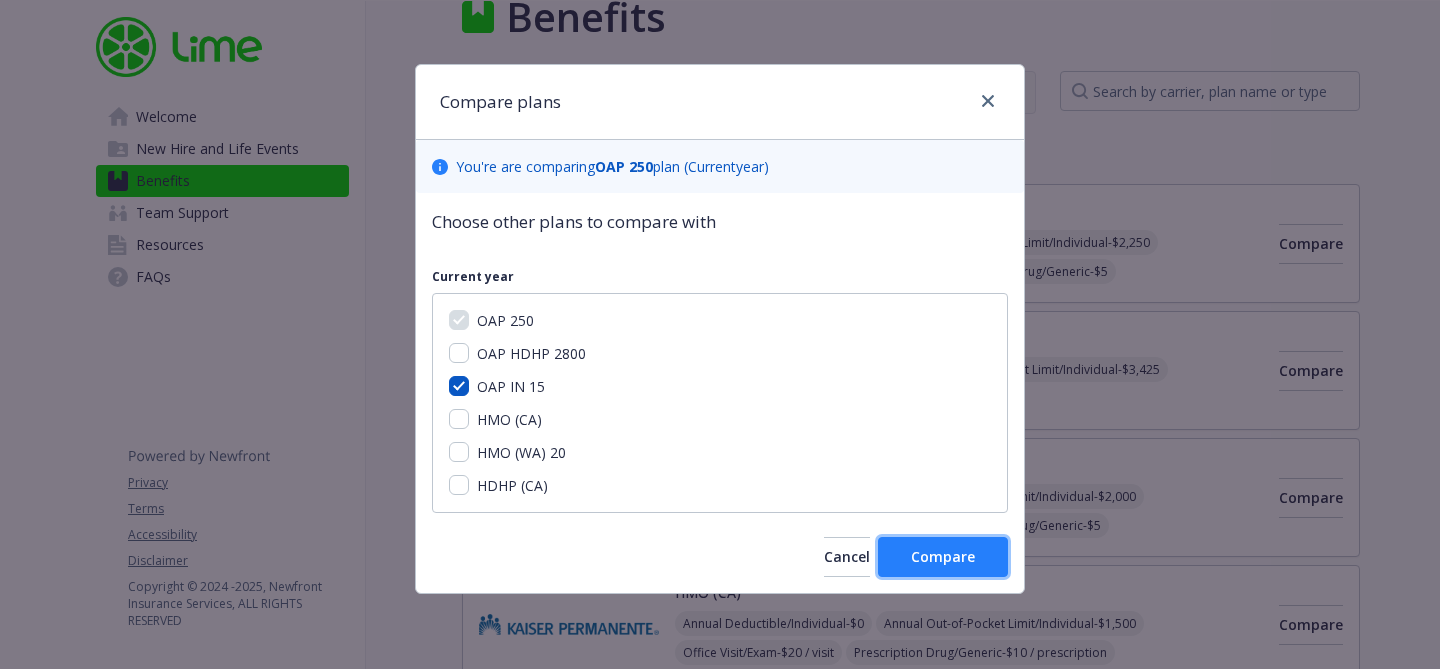 click on "Compare" at bounding box center (943, 556) 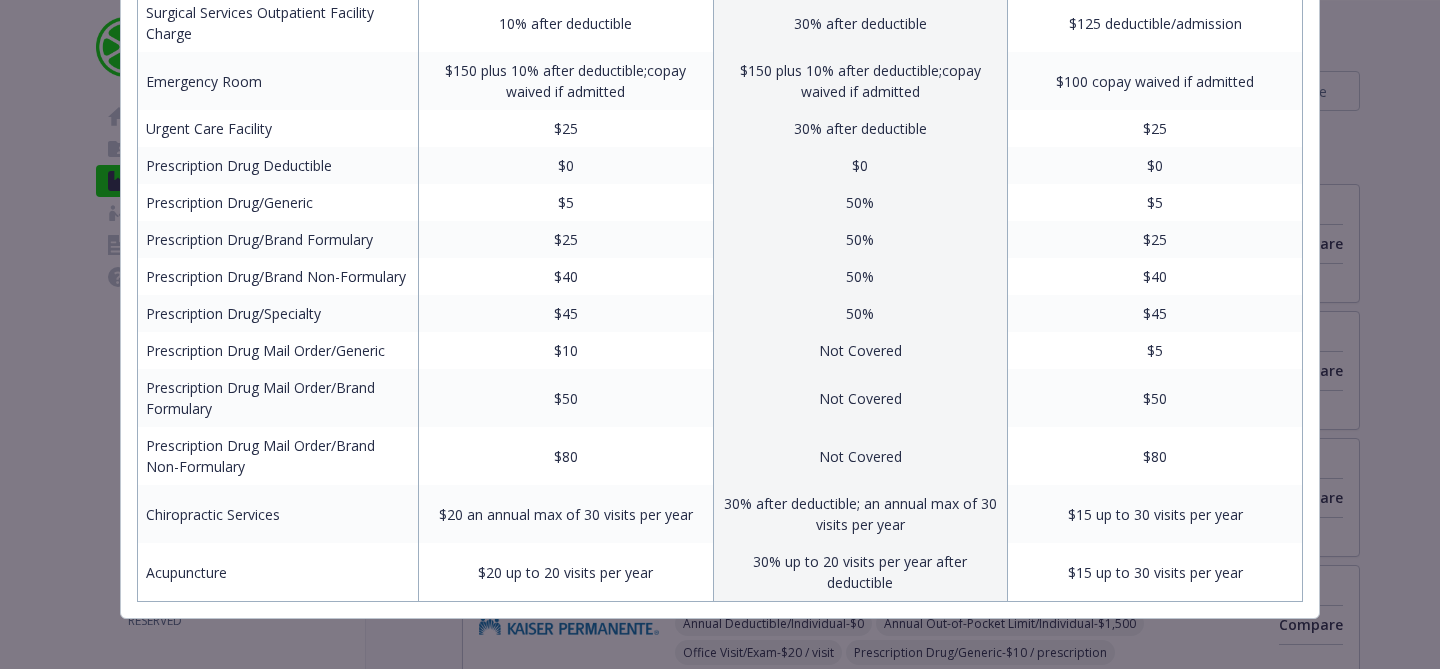scroll, scrollTop: 0, scrollLeft: 0, axis: both 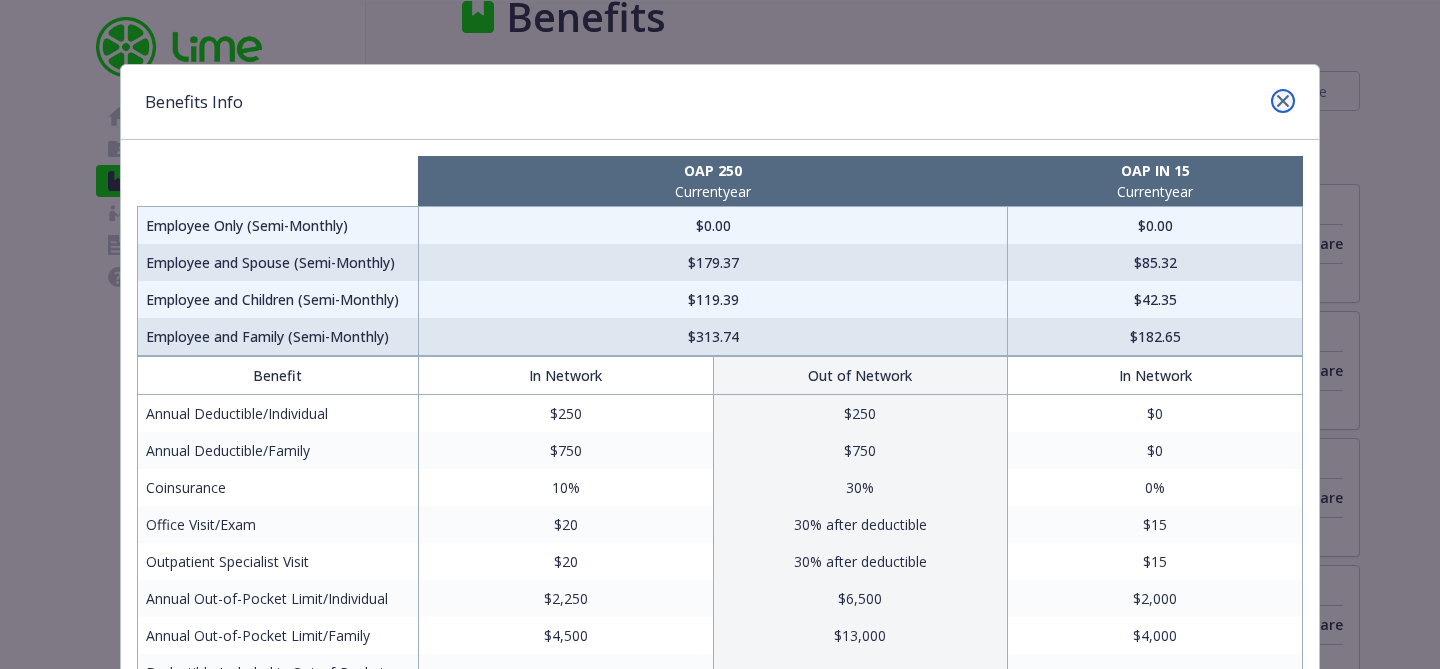 click 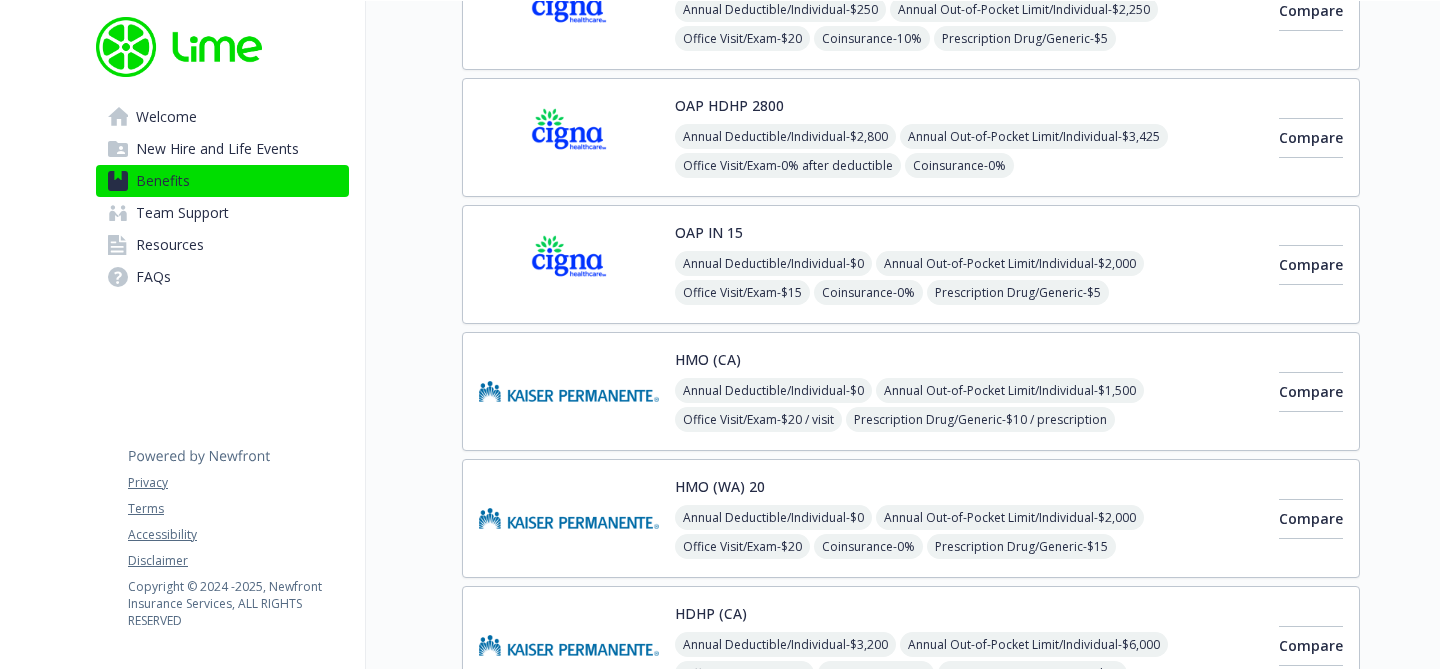 scroll, scrollTop: 202, scrollLeft: 0, axis: vertical 